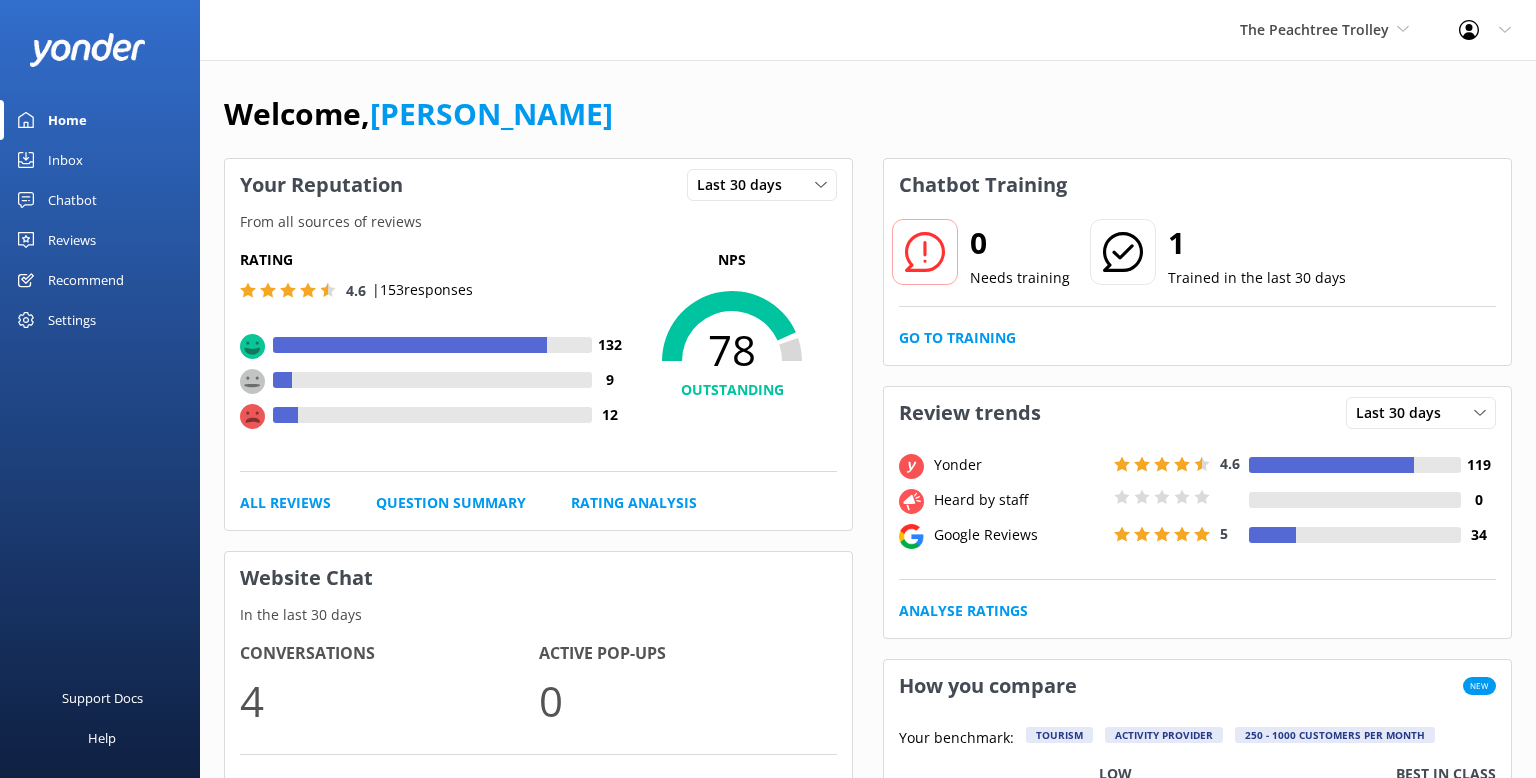 scroll, scrollTop: 0, scrollLeft: 0, axis: both 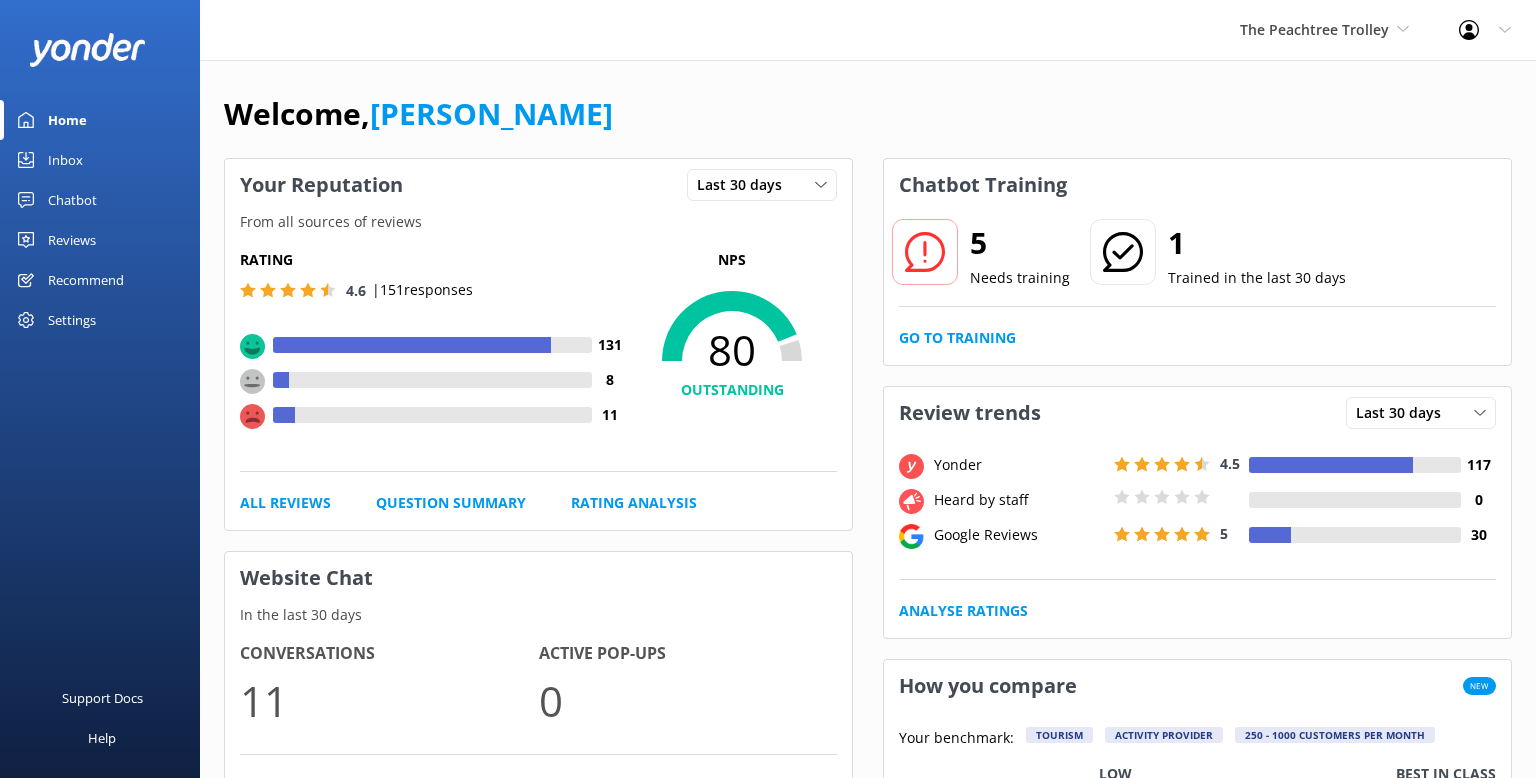 click on "Reviews" at bounding box center [72, 240] 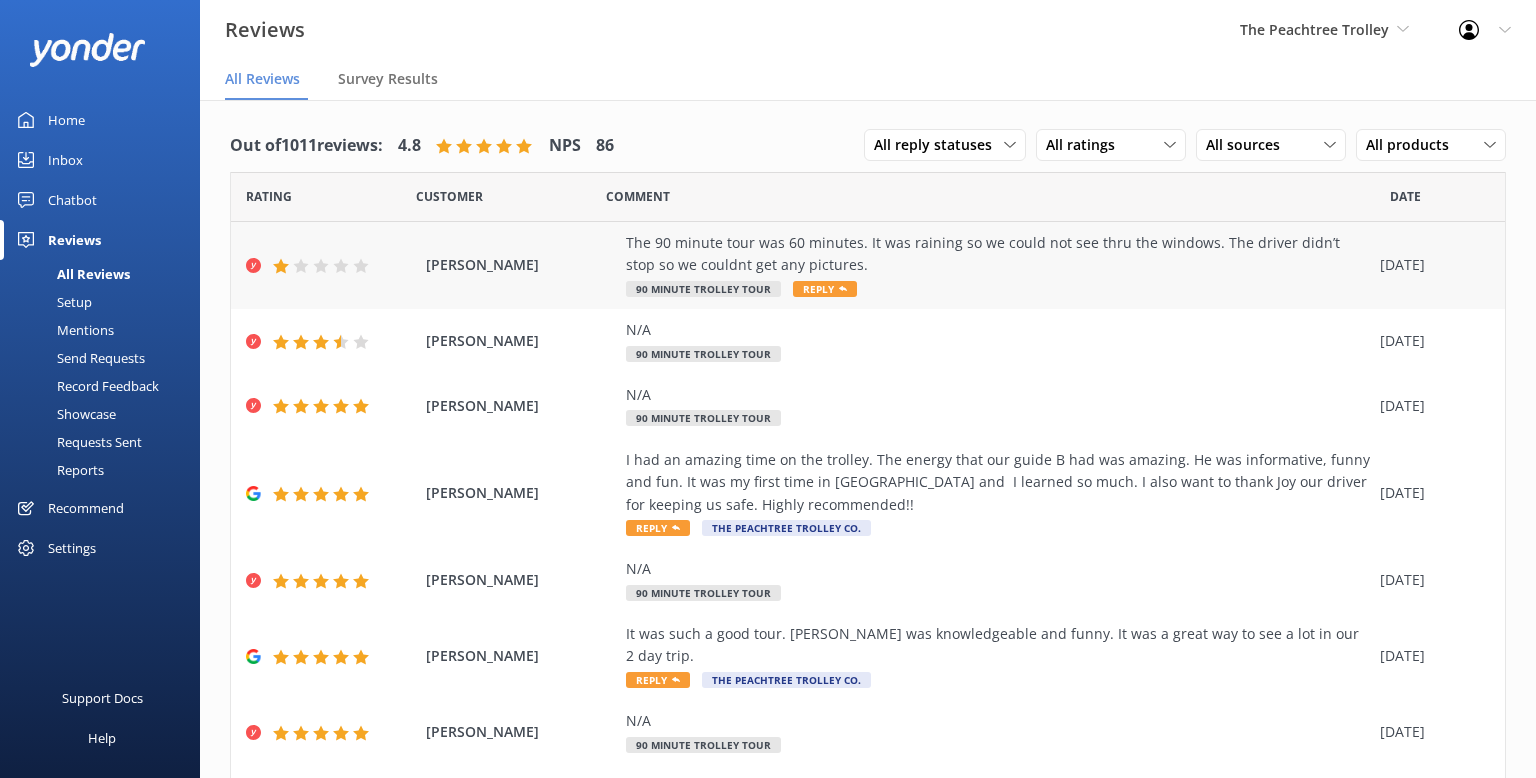 click on "The 90 minute tour was 60 minutes. It was raining so we could not see thru the windows. The driver didn’t stop so we couldnt get any pictures." at bounding box center (998, 254) 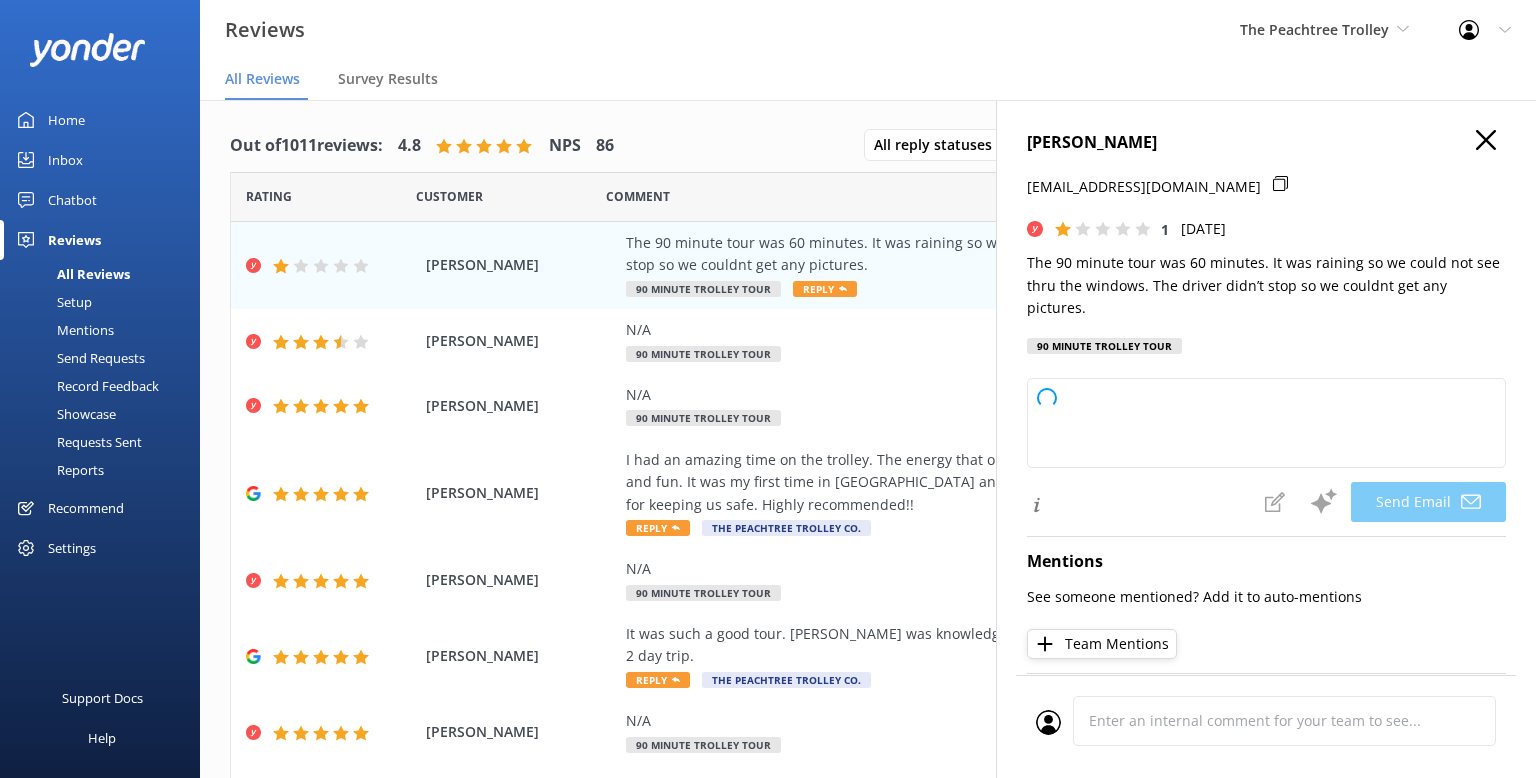 click on "All Reviews Survey Results" at bounding box center (868, 80) 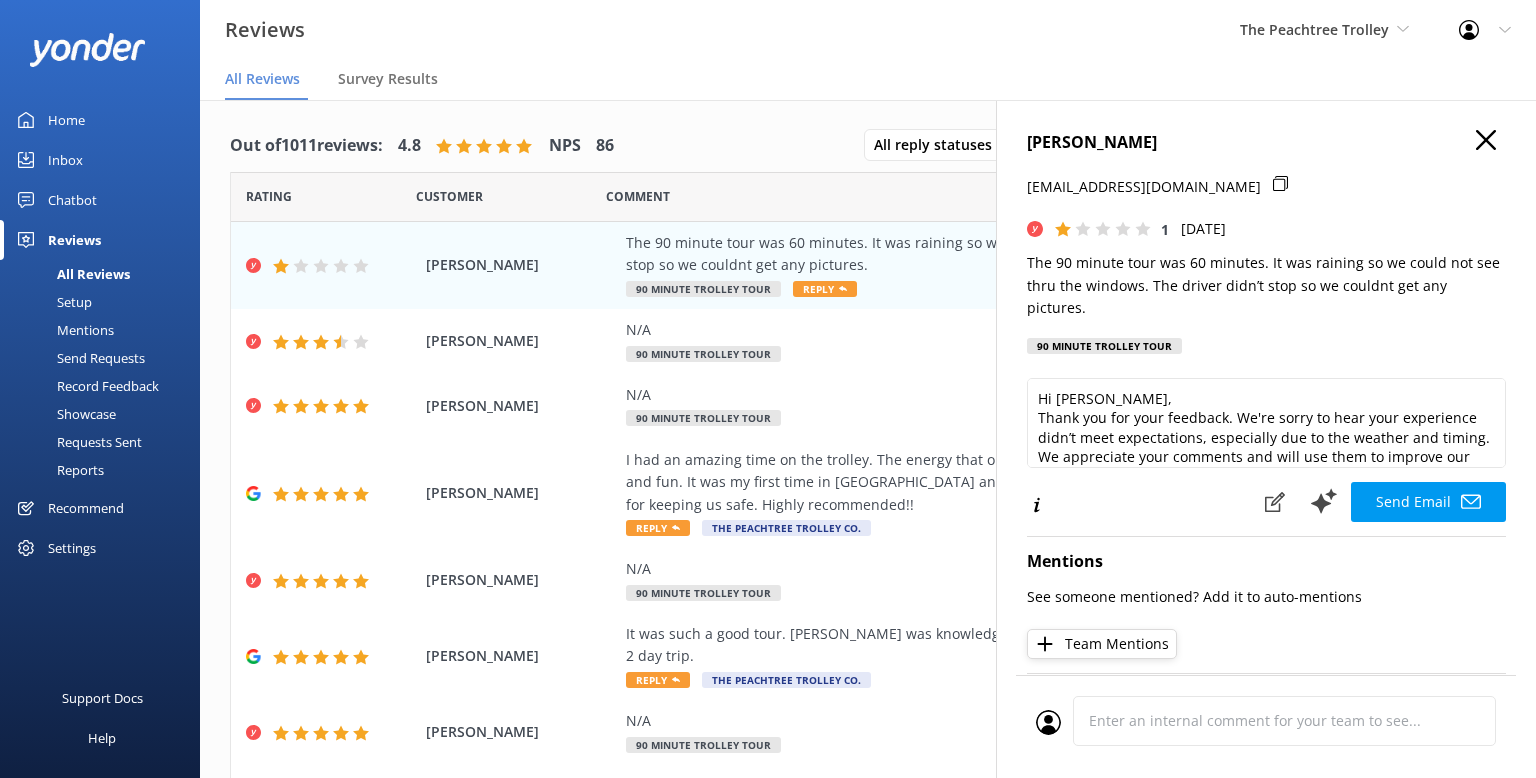click 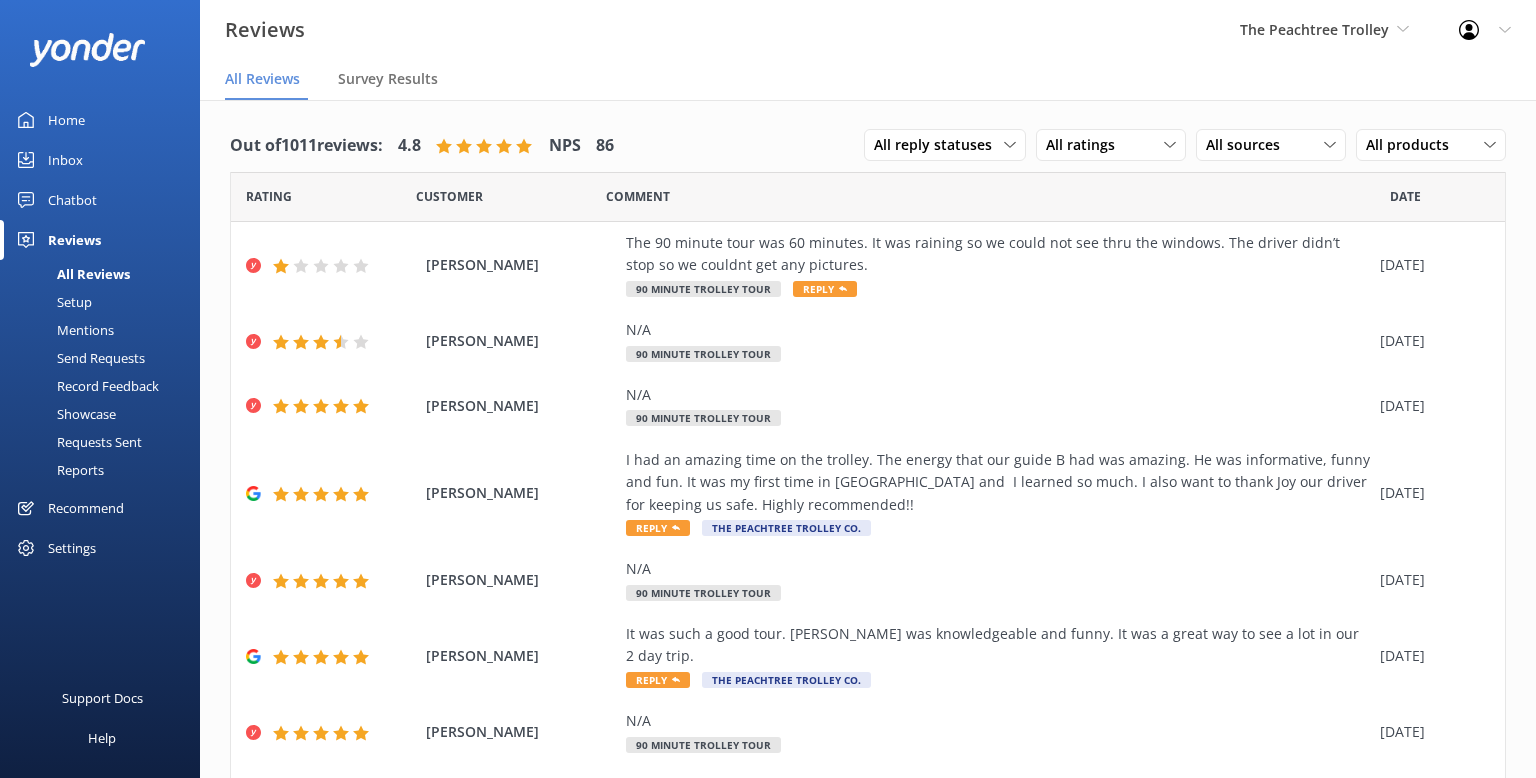 click on "Mentions" at bounding box center [63, 330] 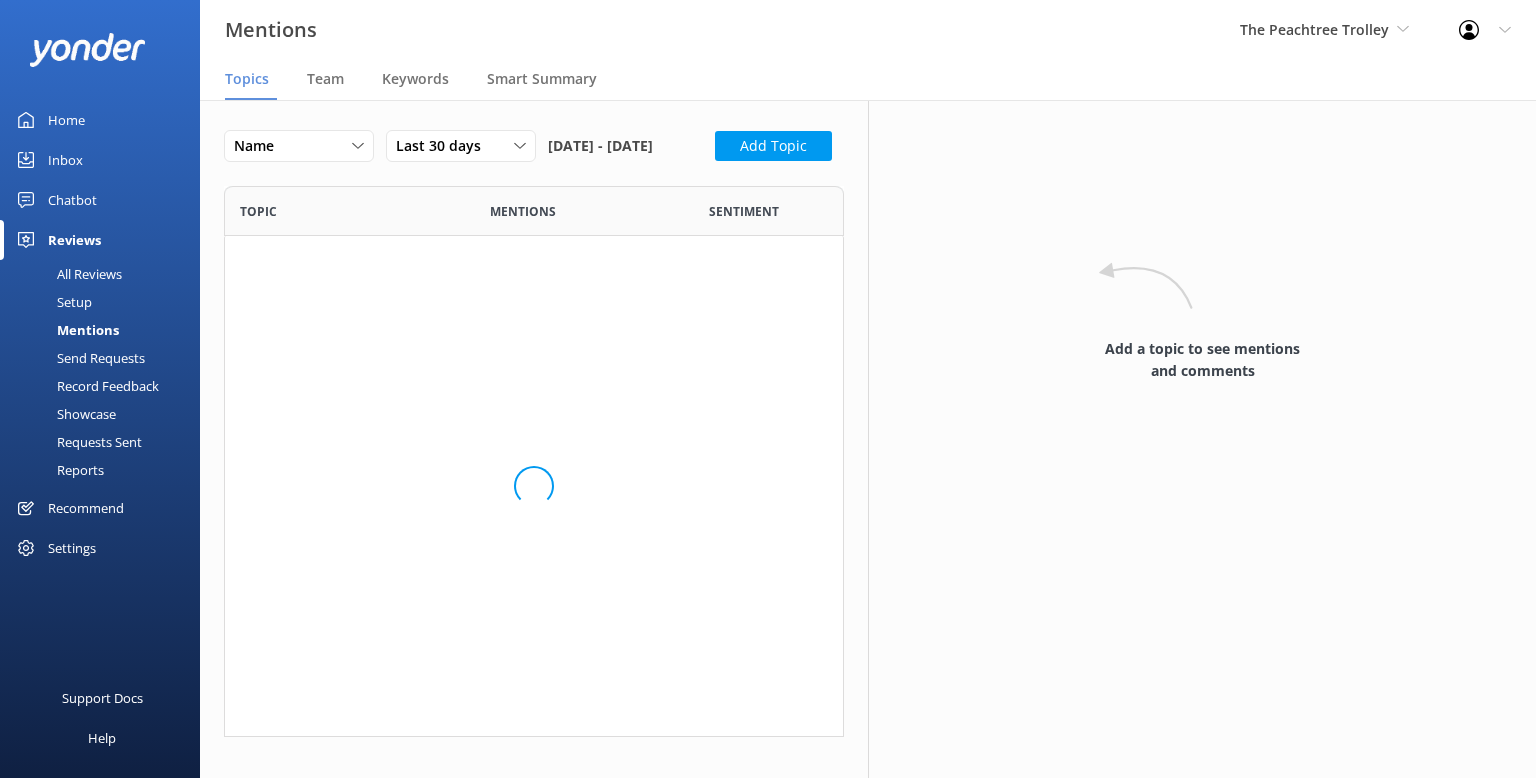 scroll, scrollTop: 0, scrollLeft: 0, axis: both 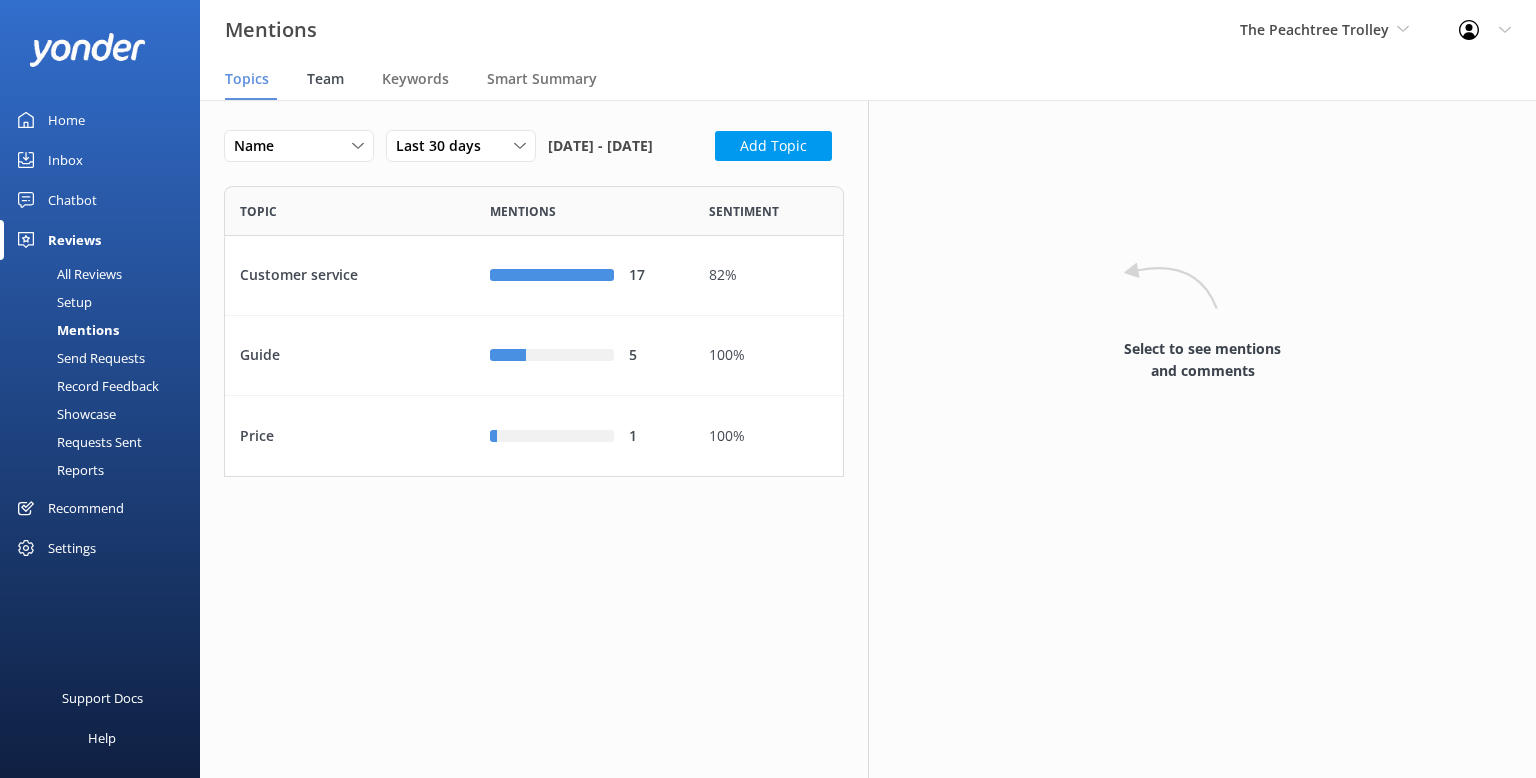 click on "Team" at bounding box center (325, 79) 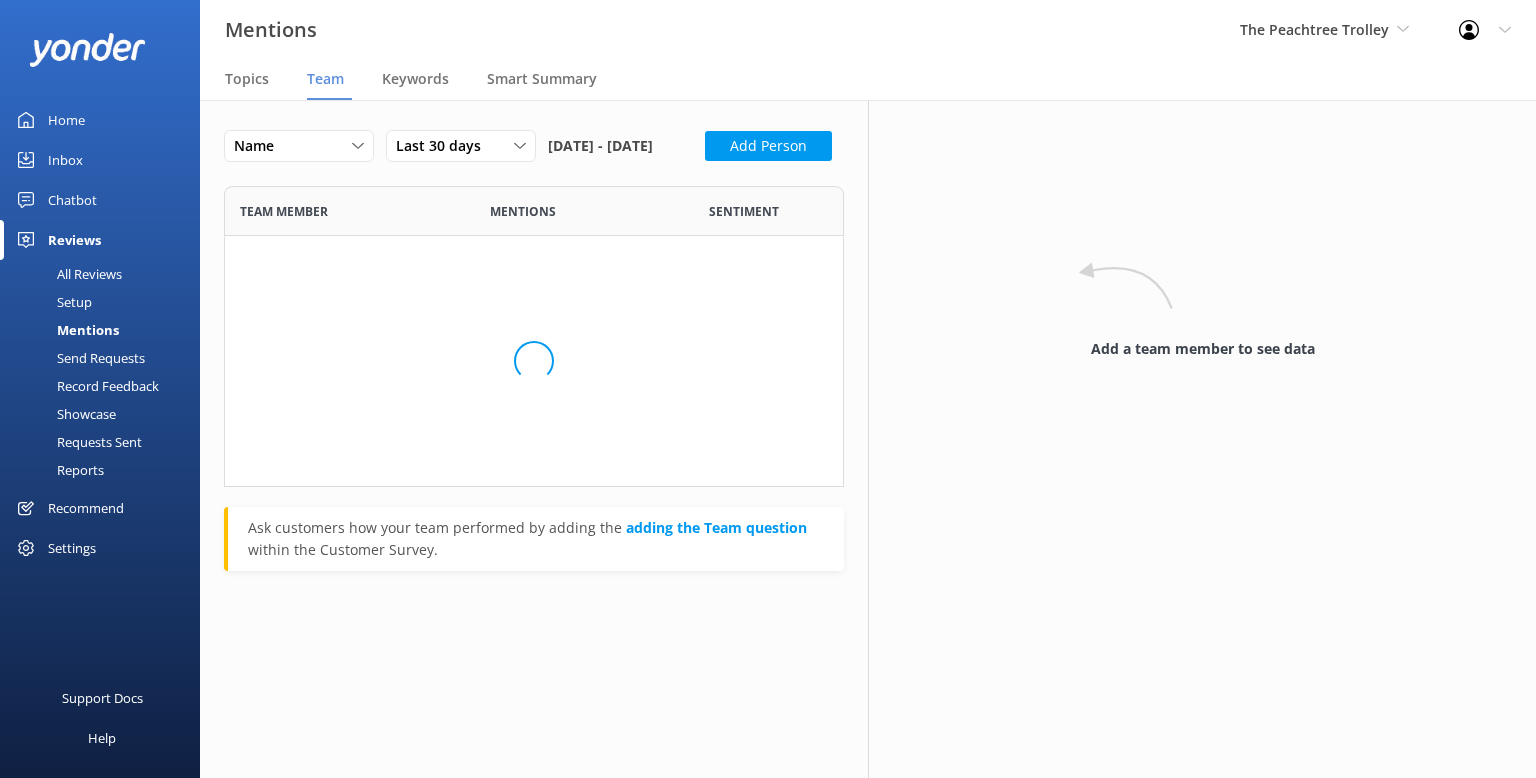 scroll, scrollTop: 1, scrollLeft: 0, axis: vertical 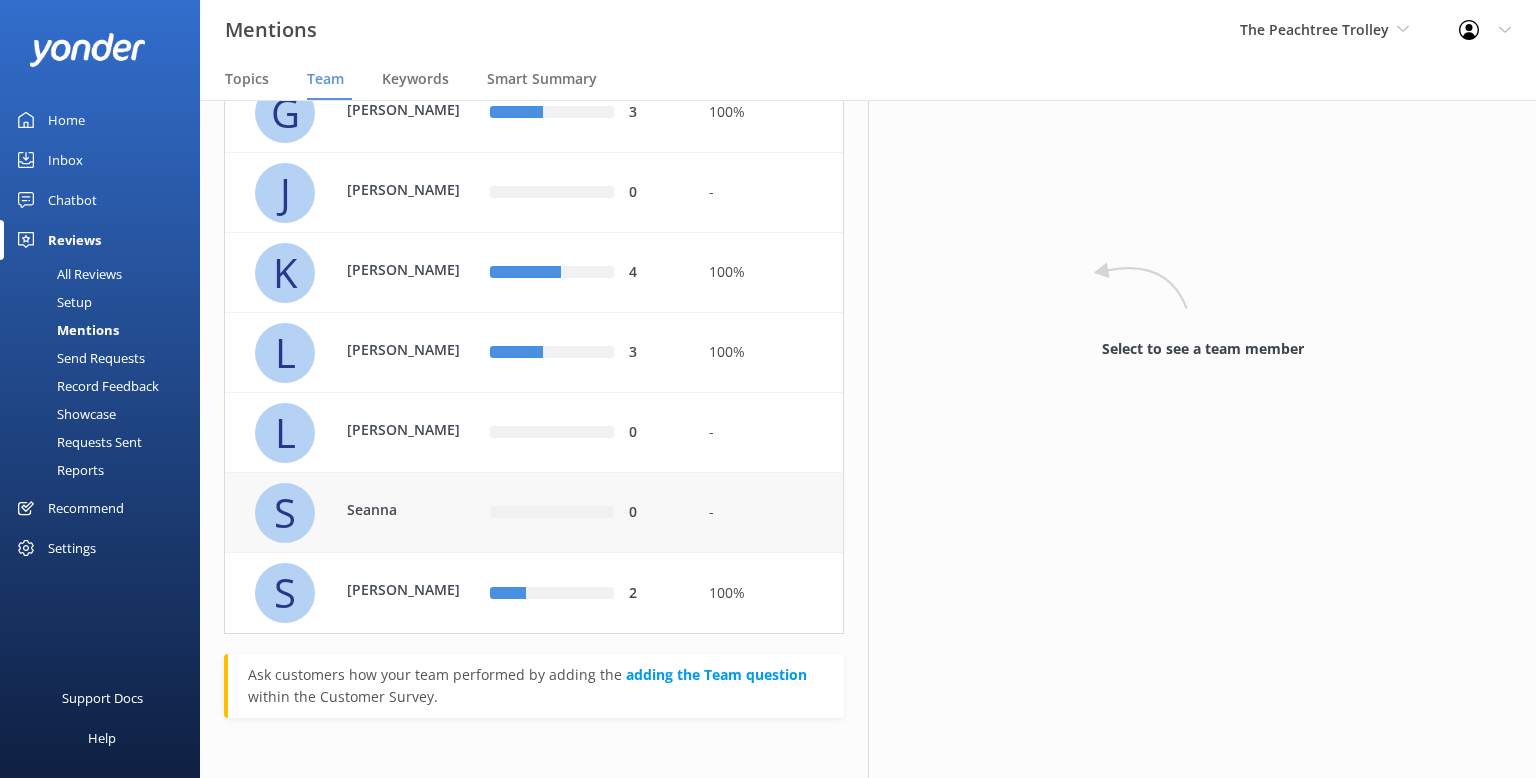 click on "Seanna" at bounding box center [412, 510] 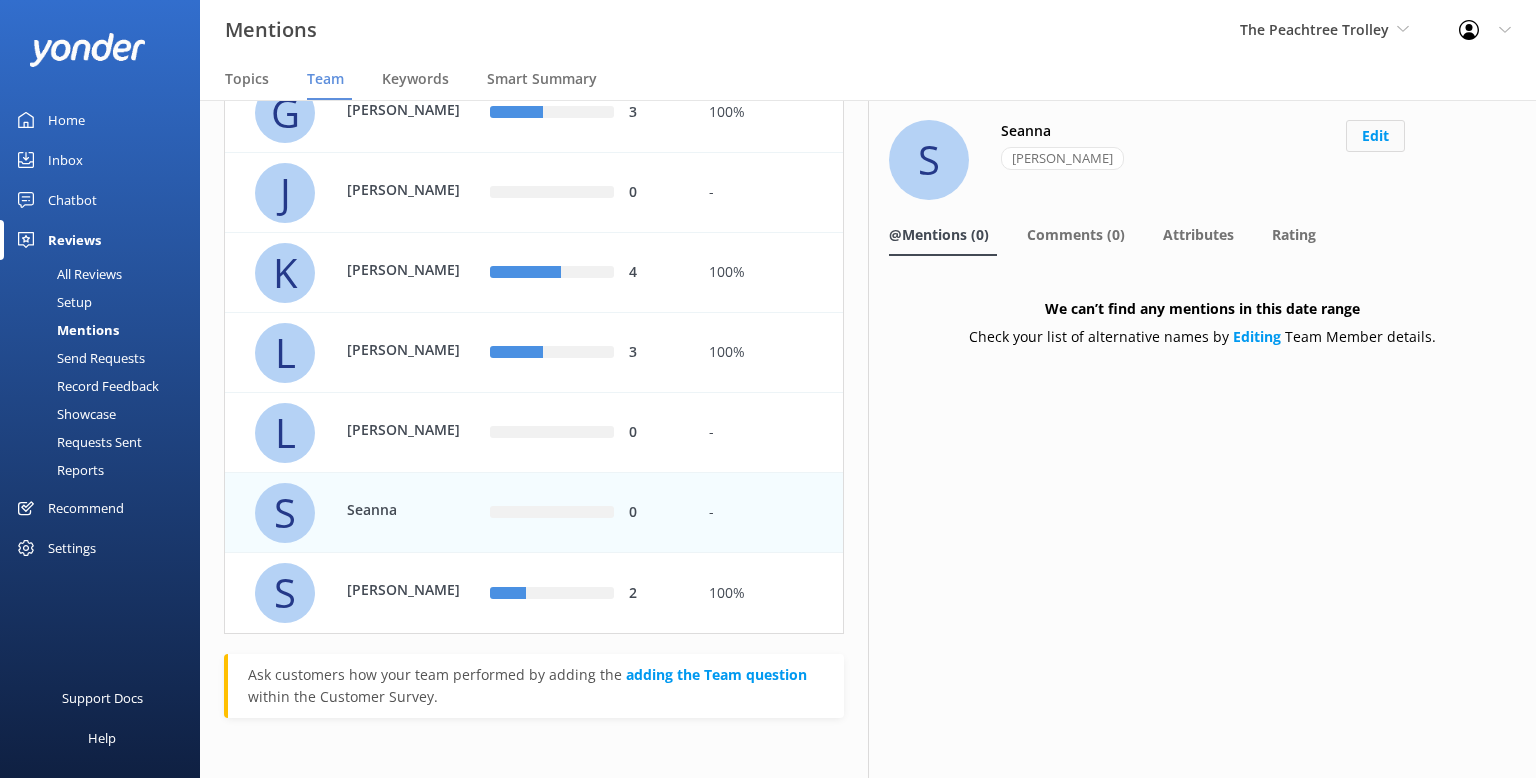 click on "Edit" at bounding box center (1375, 136) 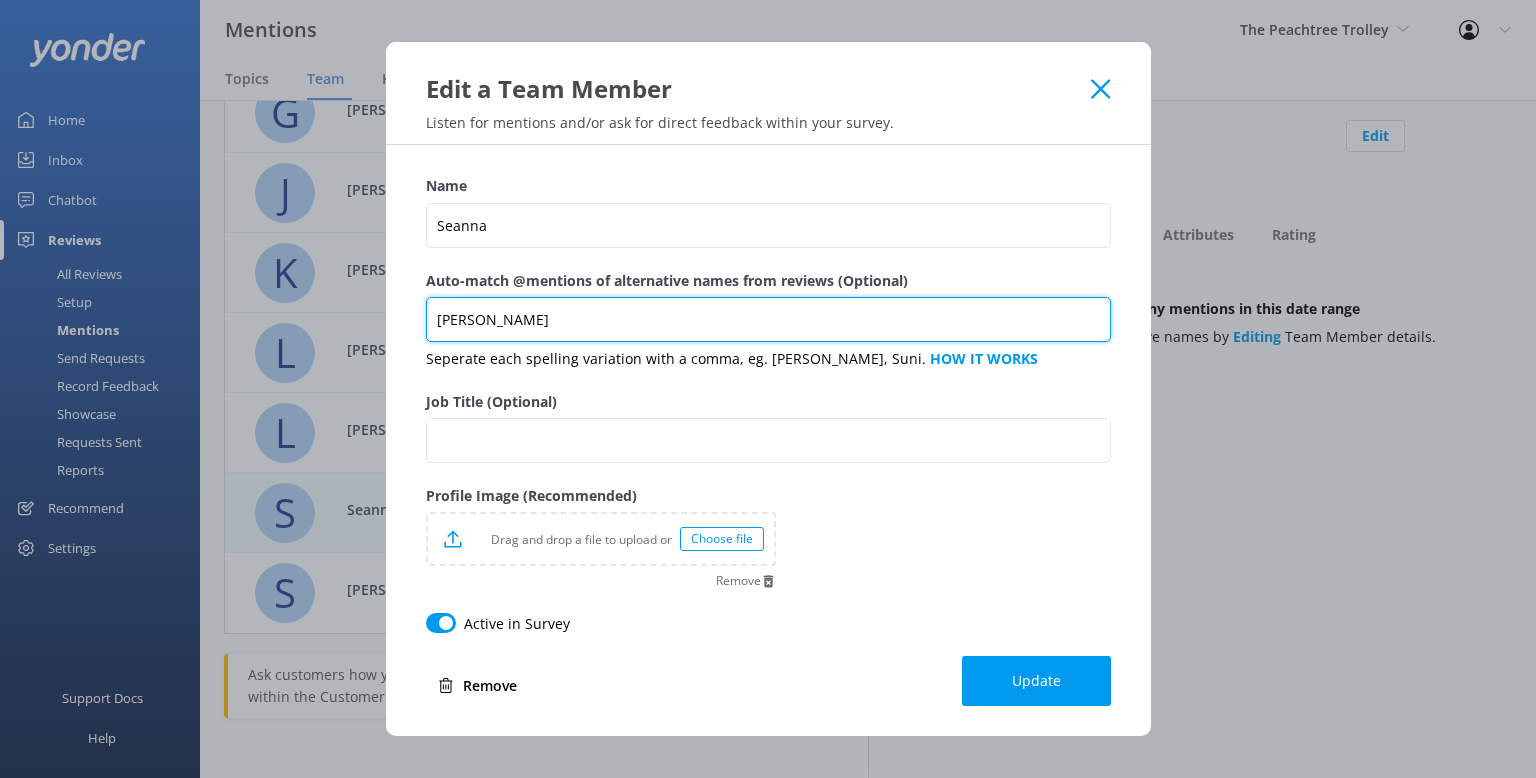 click on "[PERSON_NAME]" at bounding box center [768, 319] 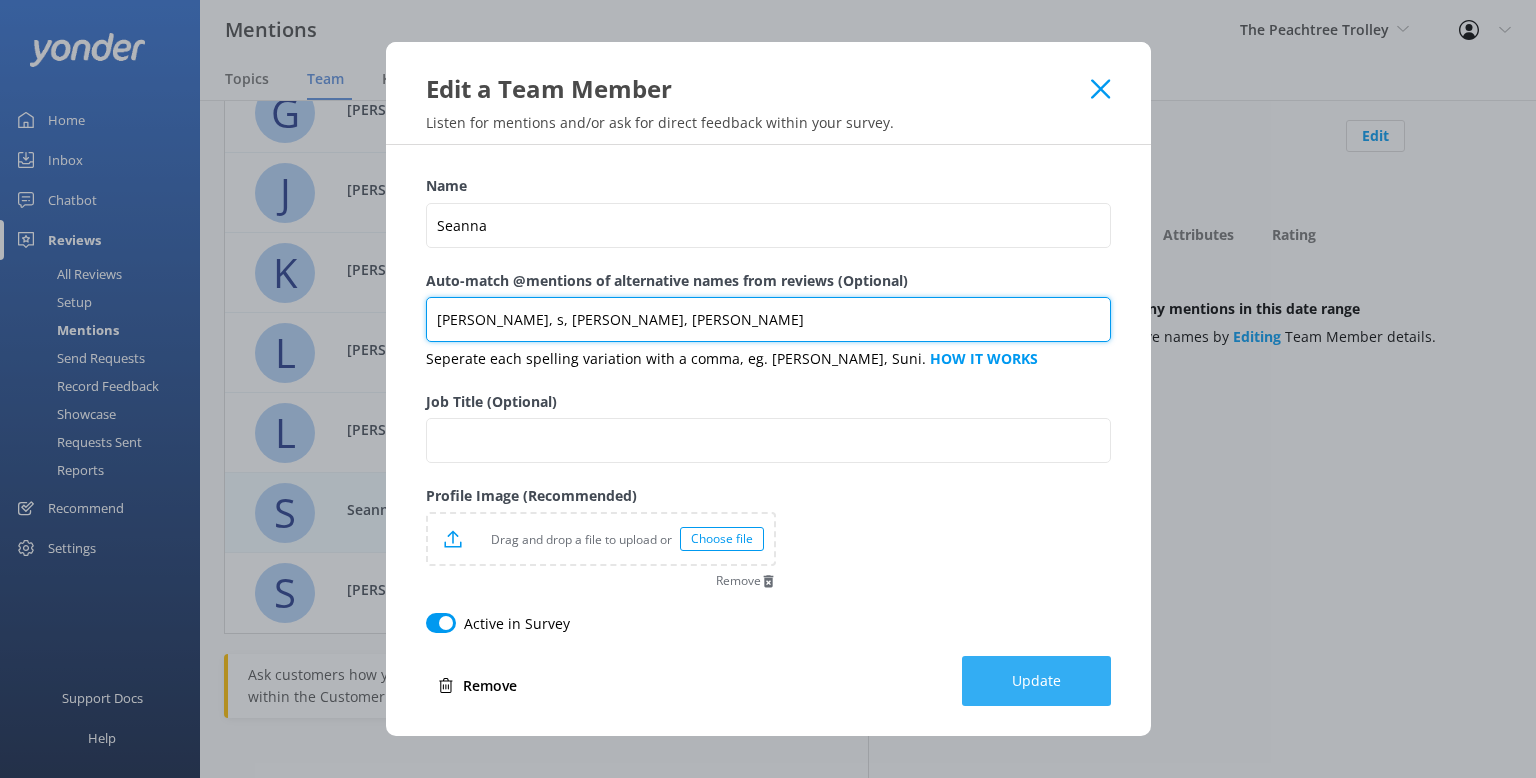 type on "[PERSON_NAME], s, [PERSON_NAME], [PERSON_NAME]" 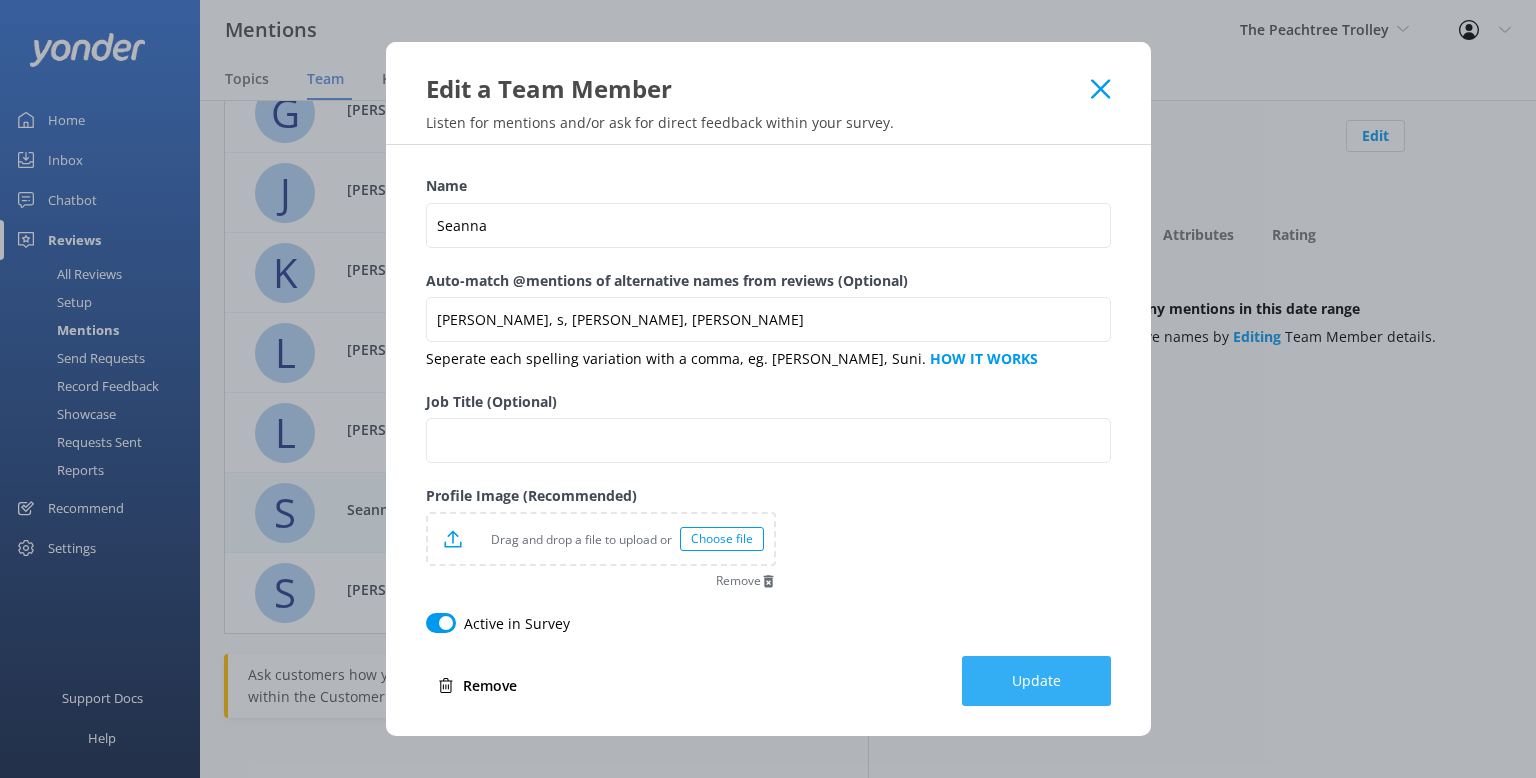 click on "Update" at bounding box center (1036, 681) 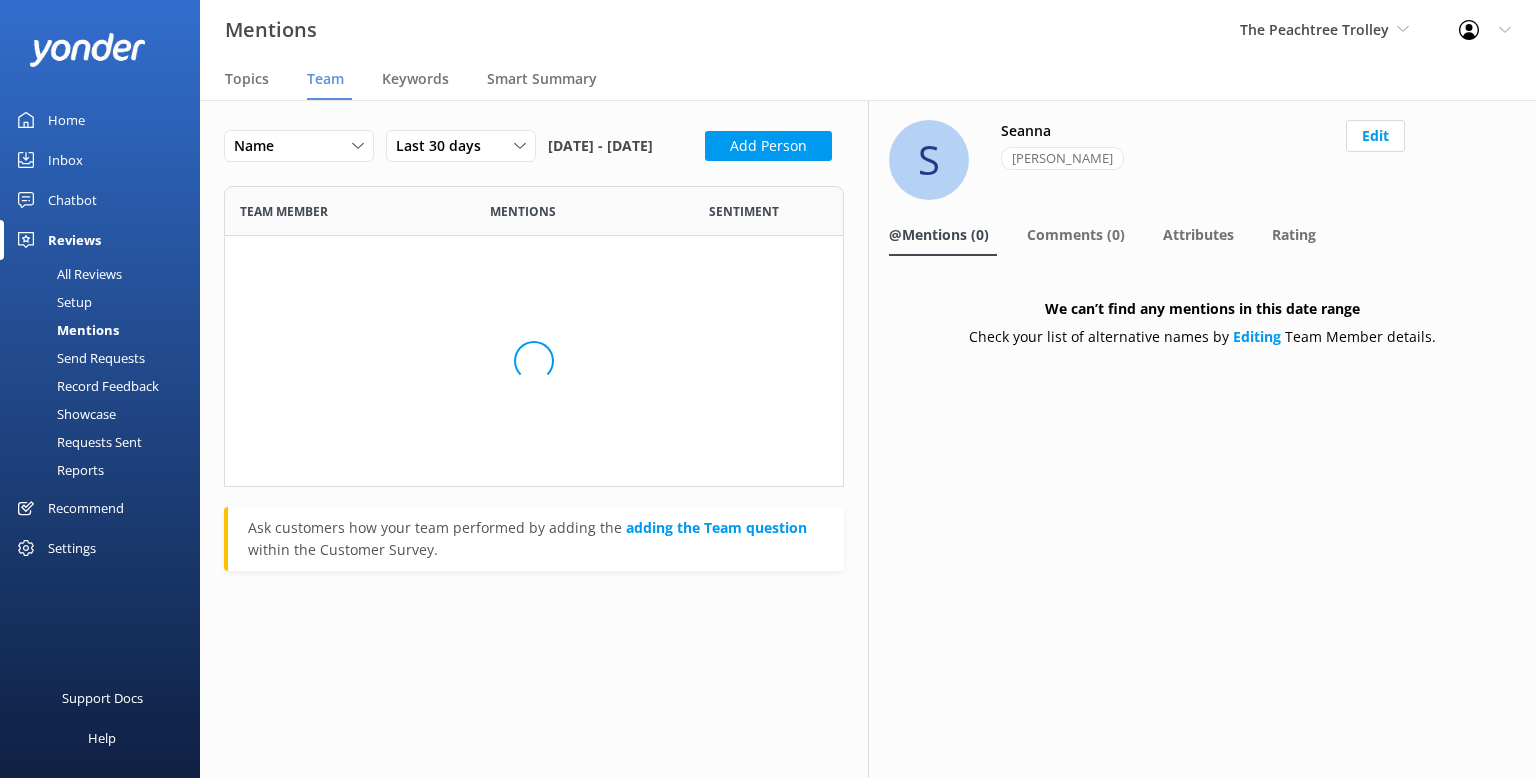 scroll, scrollTop: 300, scrollLeft: 620, axis: both 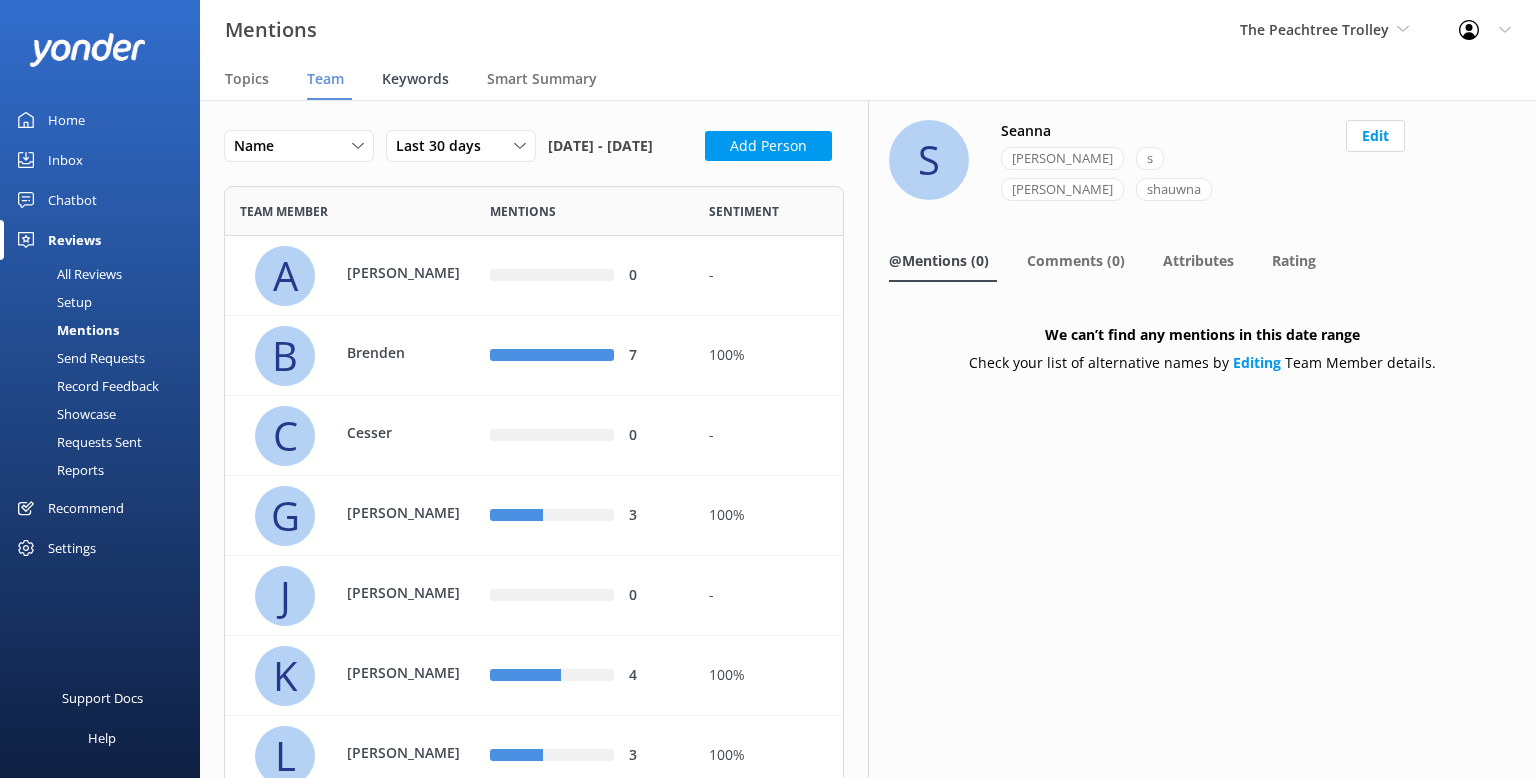 click on "Keywords" at bounding box center [415, 79] 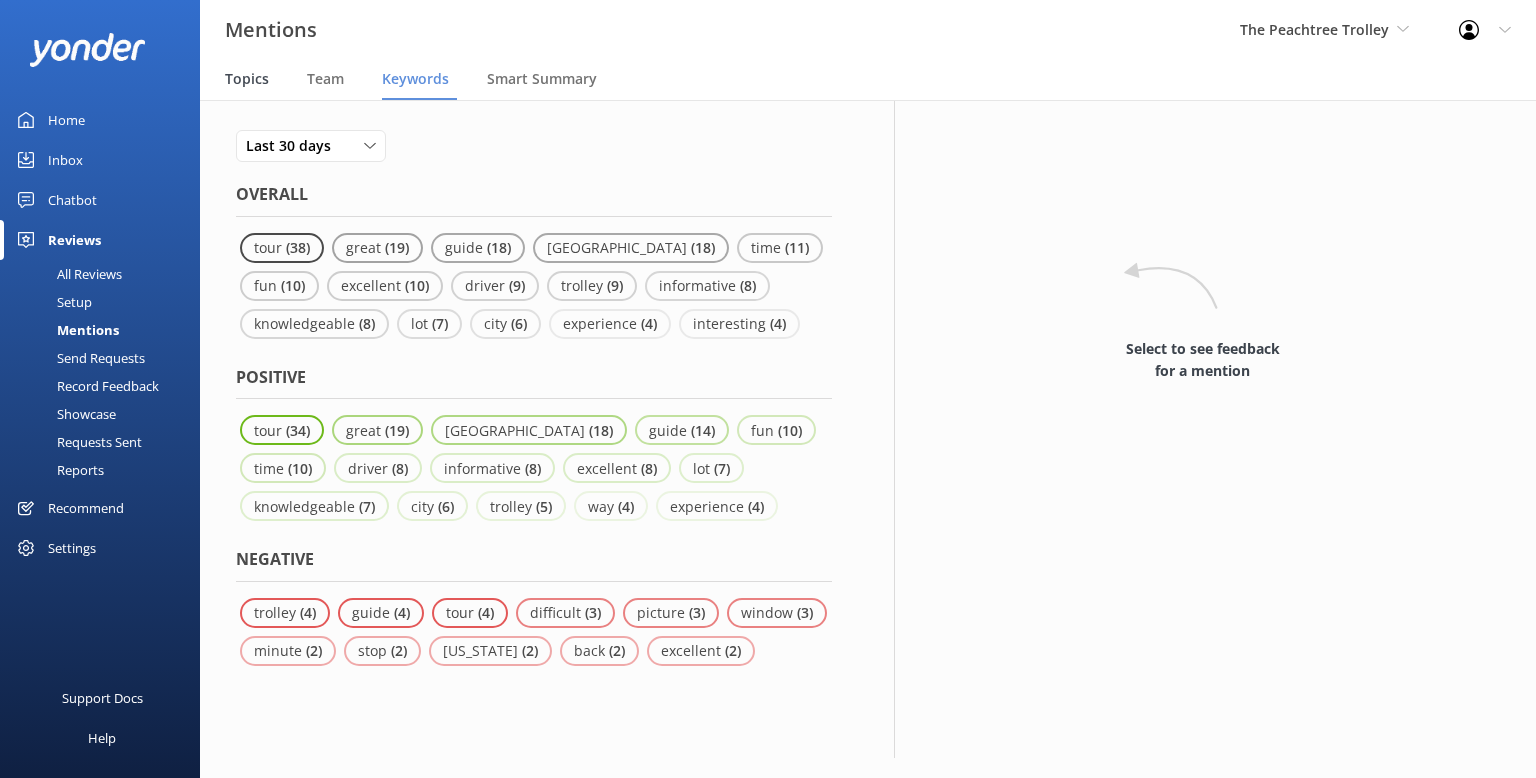 click on "Topics" at bounding box center (247, 79) 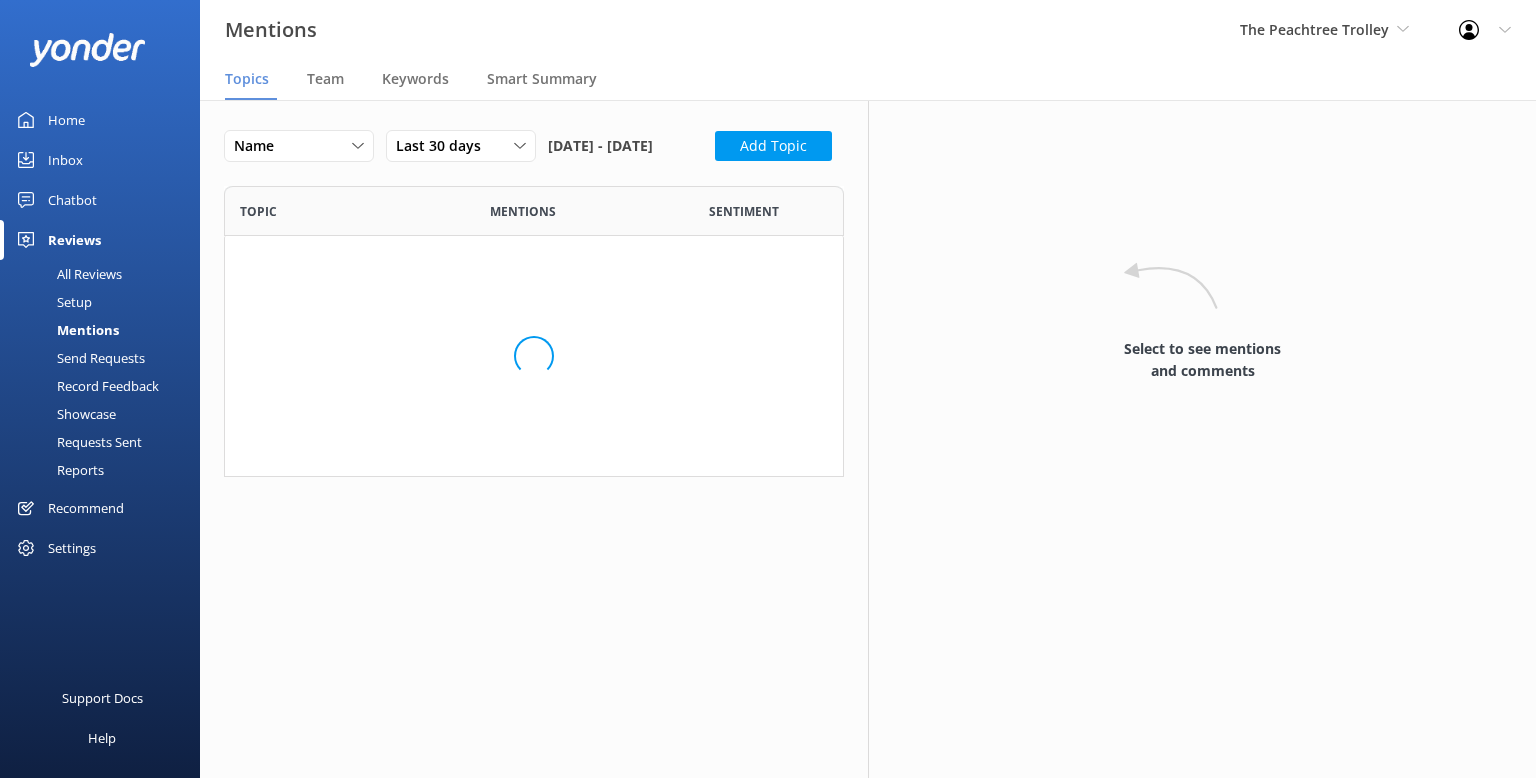 scroll, scrollTop: 0, scrollLeft: 0, axis: both 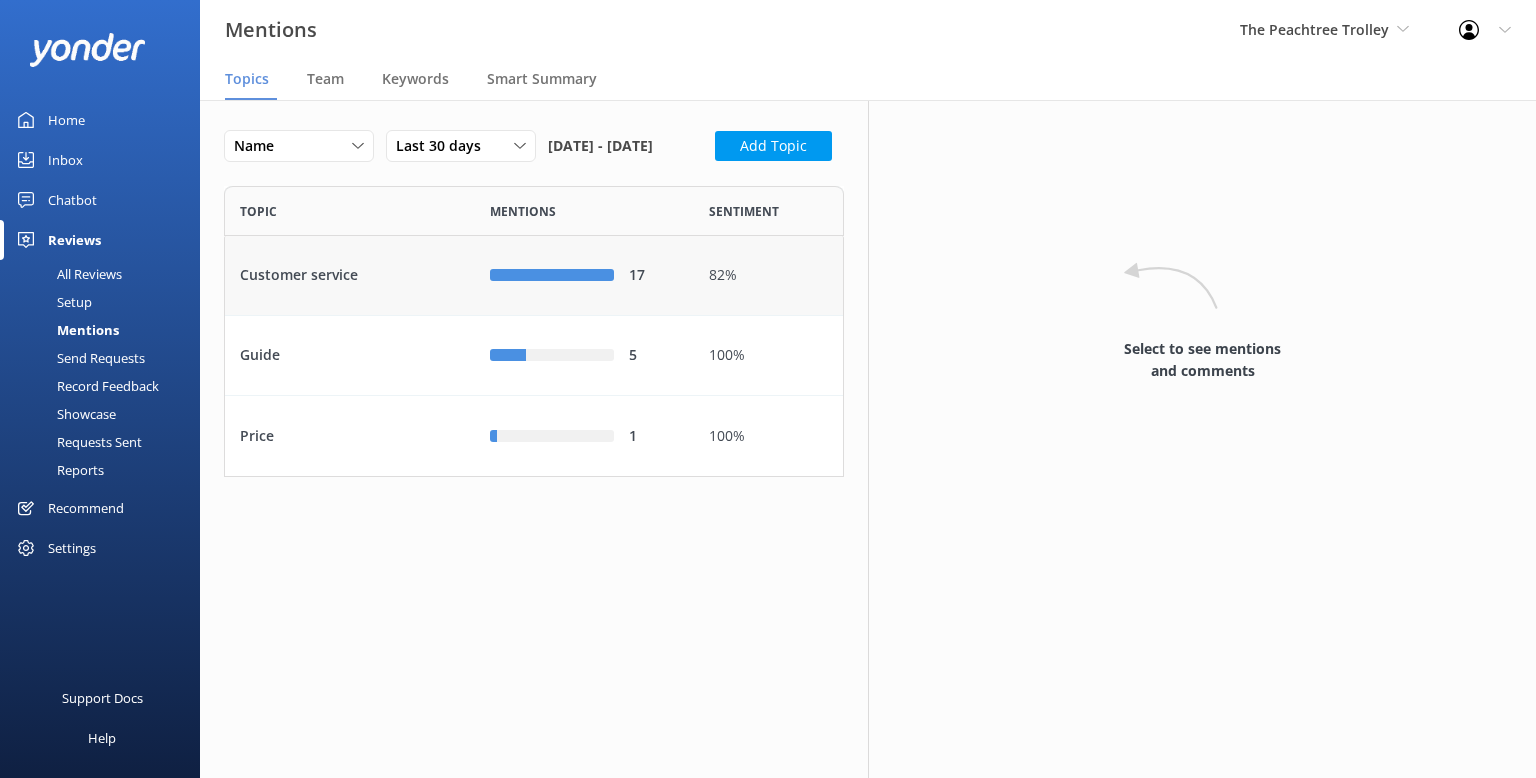 click on "Customer service" at bounding box center (350, 276) 